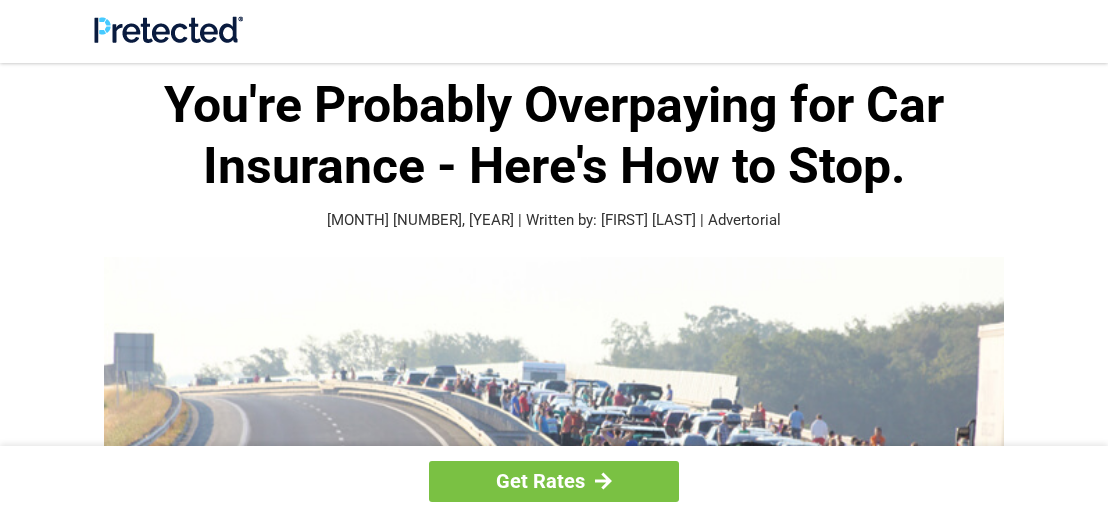 scroll, scrollTop: 71, scrollLeft: 0, axis: vertical 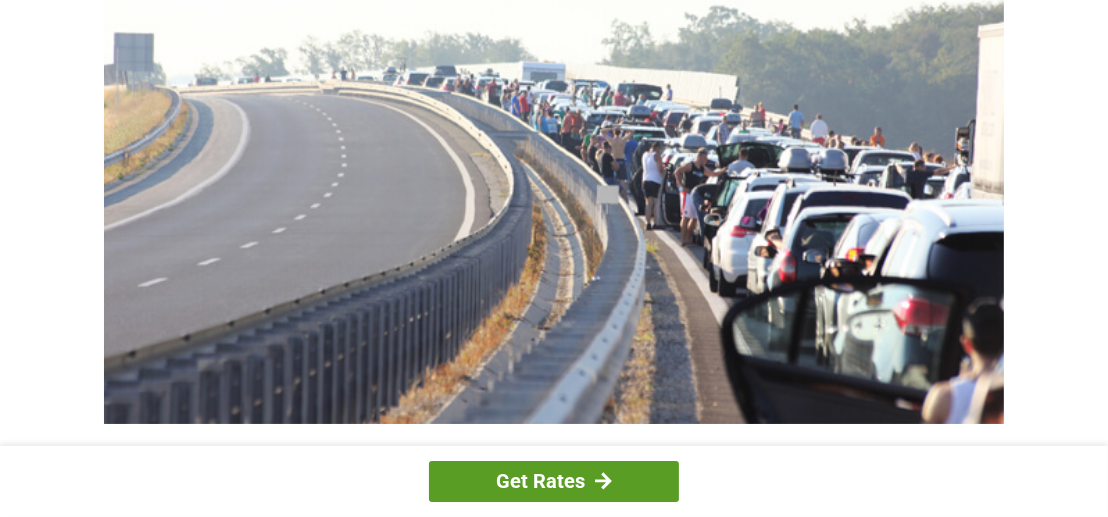 click on "Get Rates" at bounding box center (554, 481) 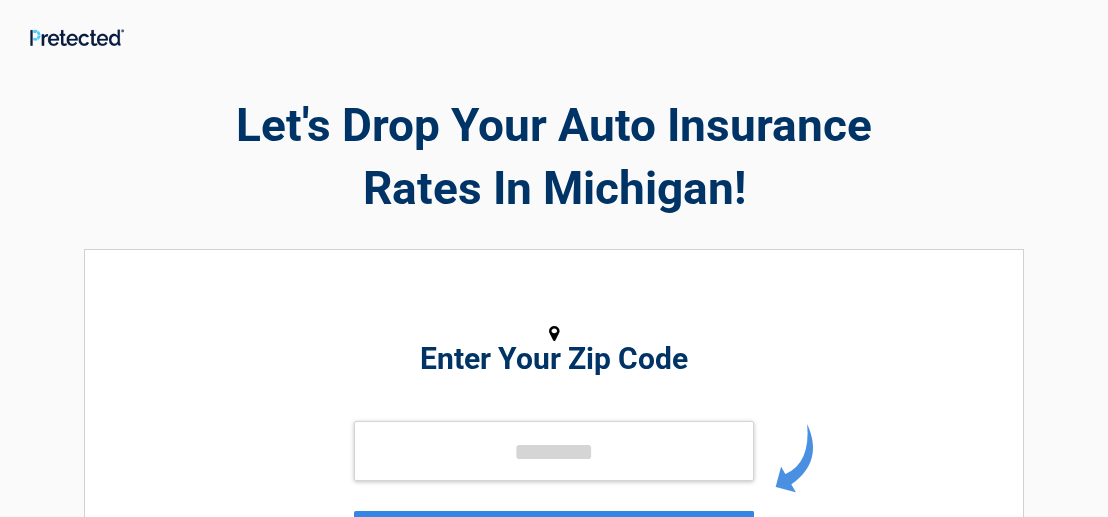 scroll, scrollTop: 0, scrollLeft: 0, axis: both 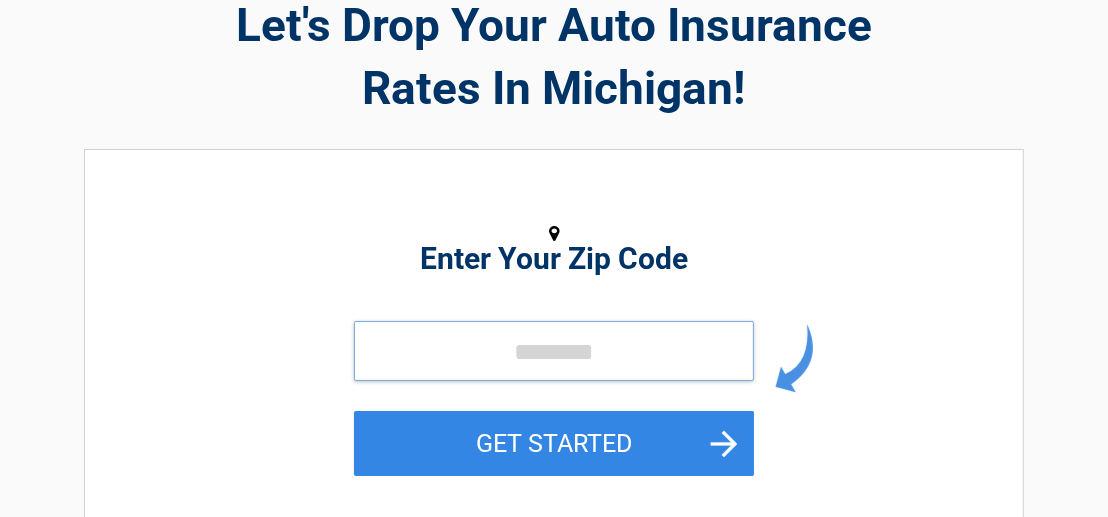 click at bounding box center (554, 351) 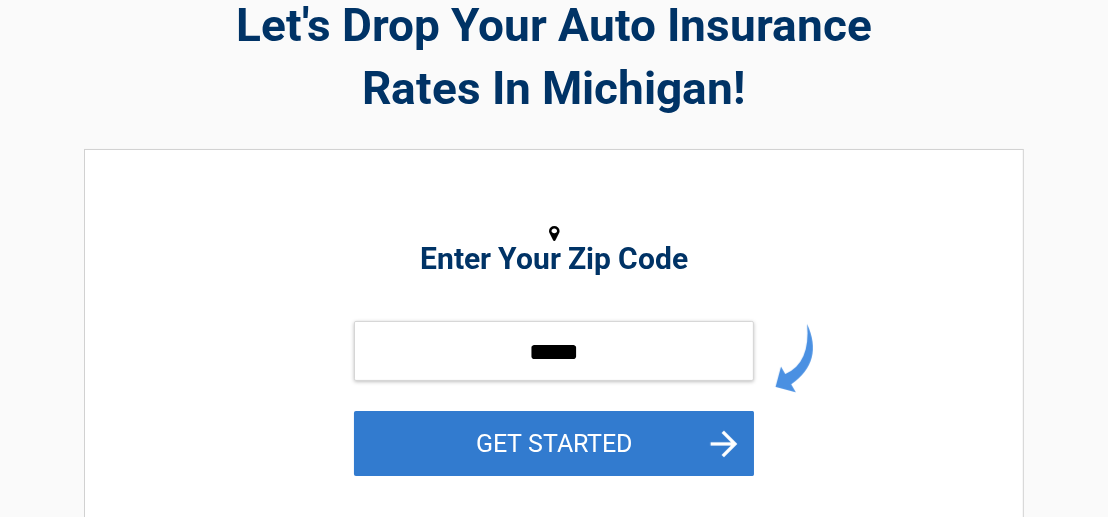 click on "GET STARTED" at bounding box center (554, 443) 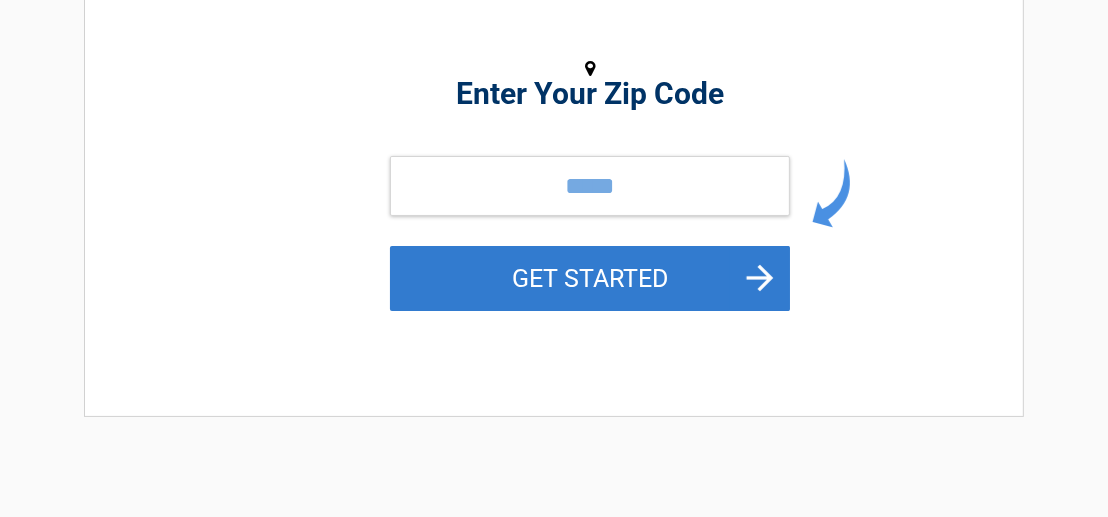 scroll, scrollTop: 0, scrollLeft: 0, axis: both 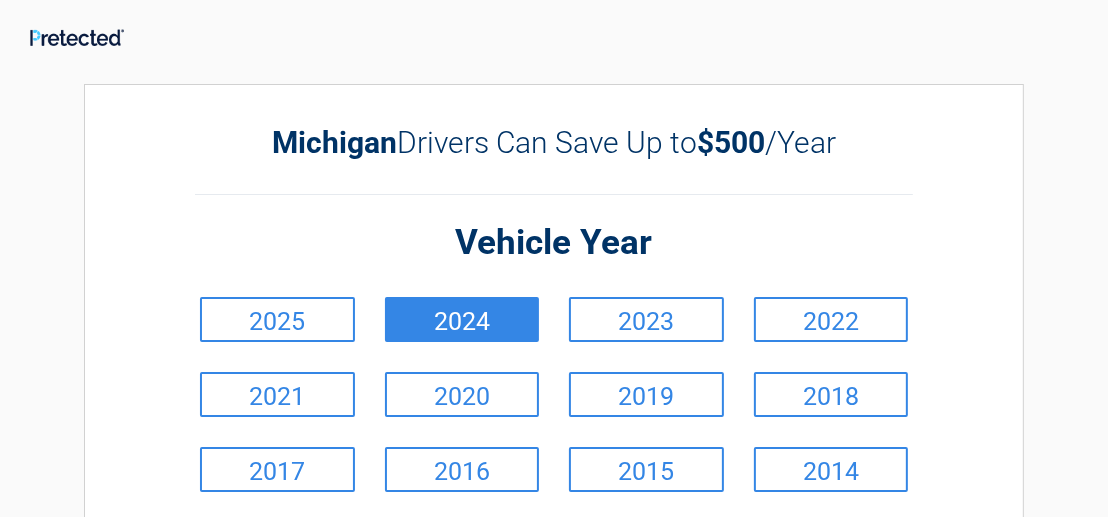 click on "2024" at bounding box center [462, 319] 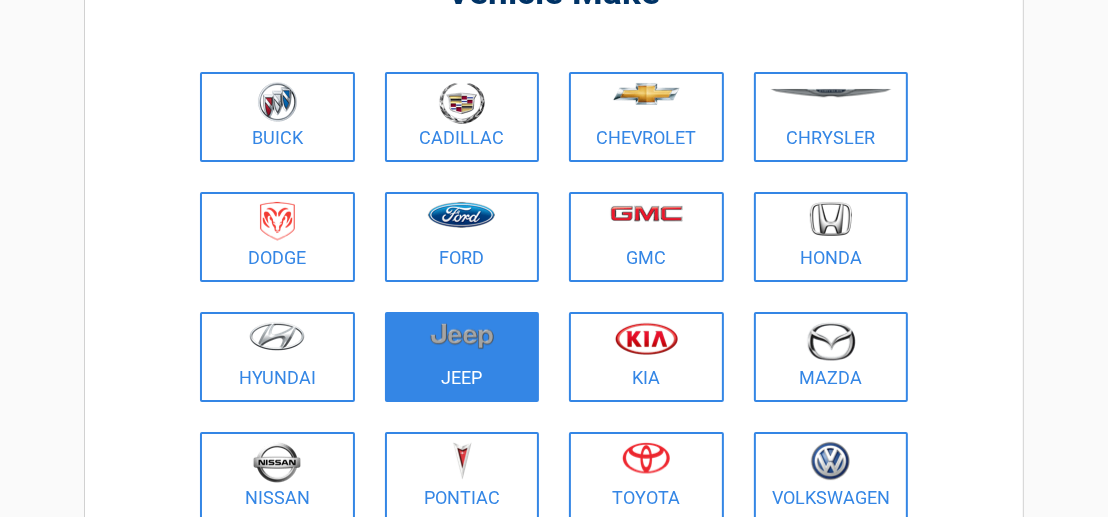 click on "Jeep" at bounding box center (462, 357) 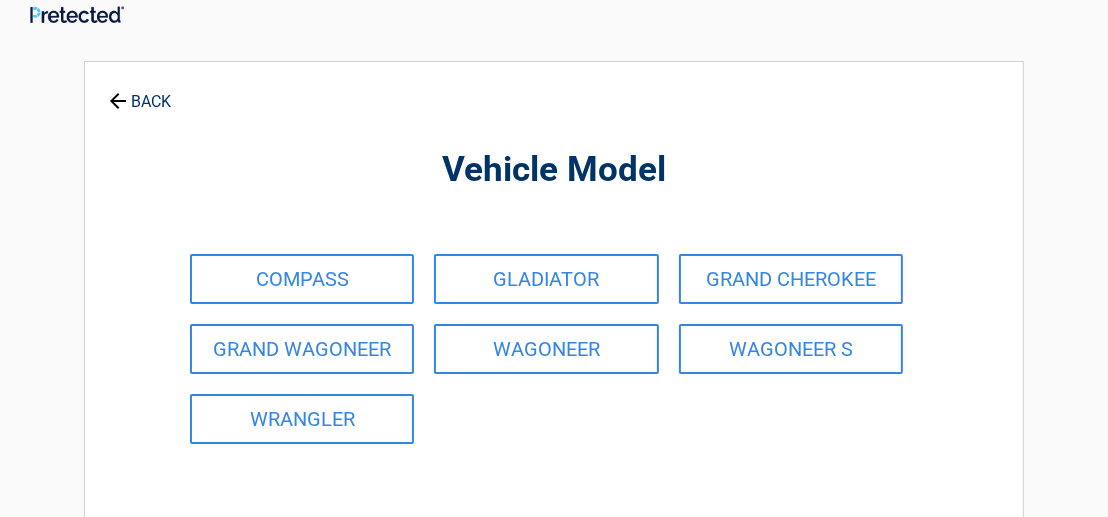 scroll, scrollTop: 0, scrollLeft: 0, axis: both 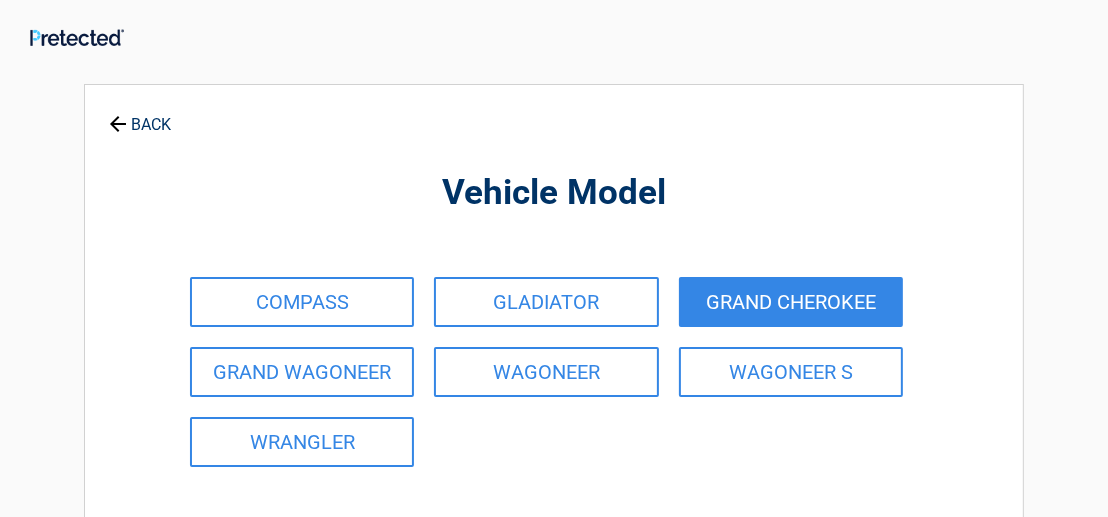click on "GRAND CHEROKEE" at bounding box center [791, 302] 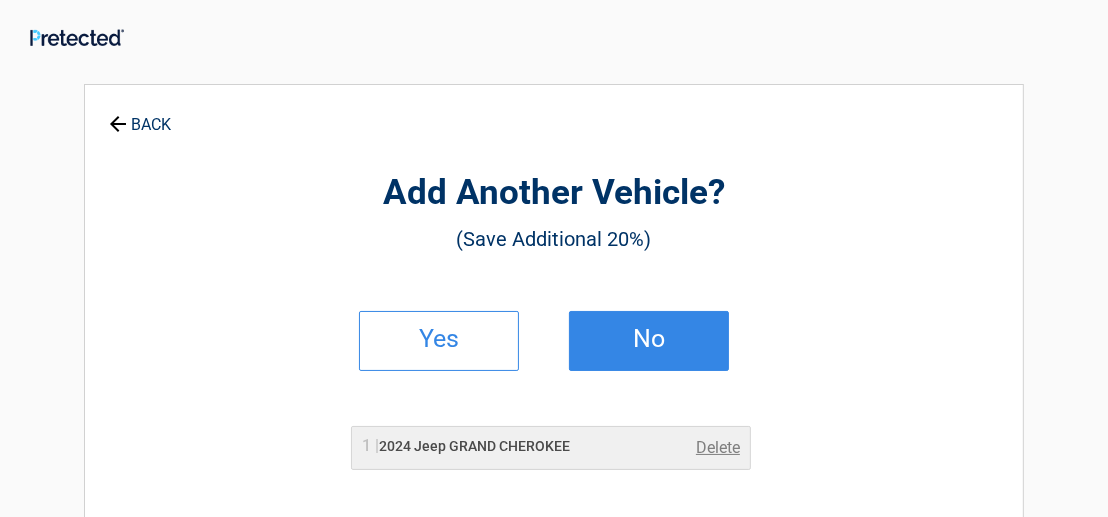 click on "No" at bounding box center (649, 341) 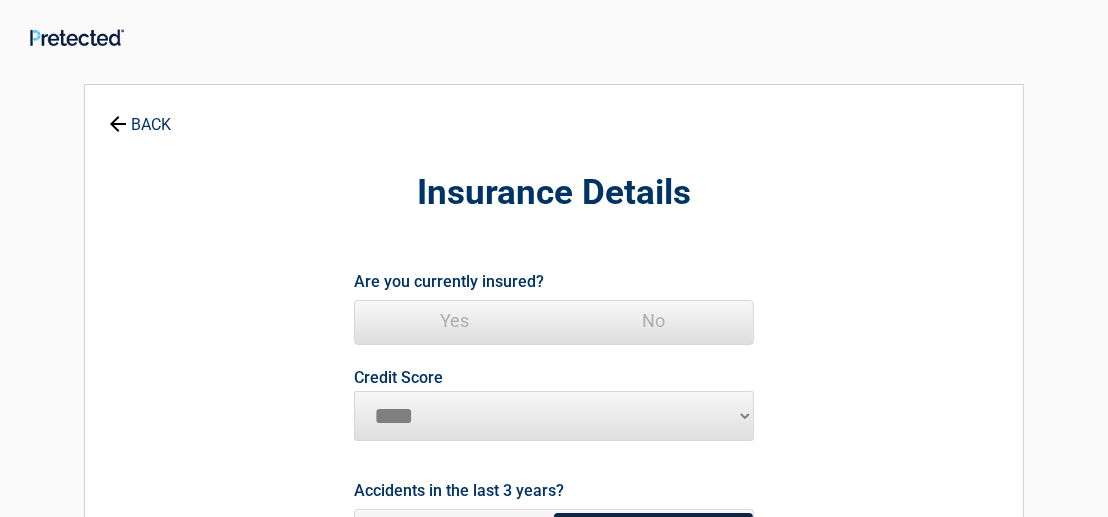click on "Yes" at bounding box center (454, 321) 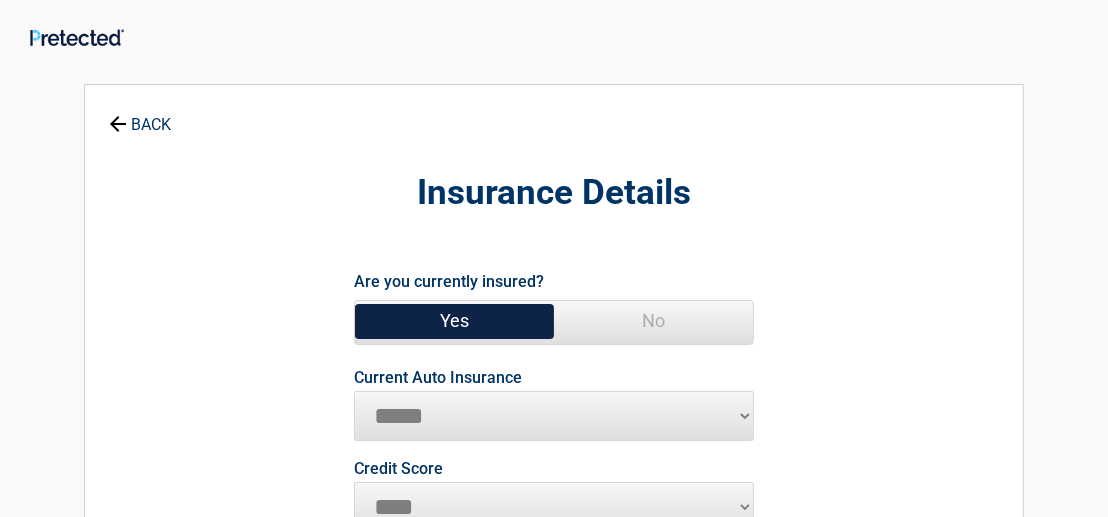 click on "**********" at bounding box center [554, 416] 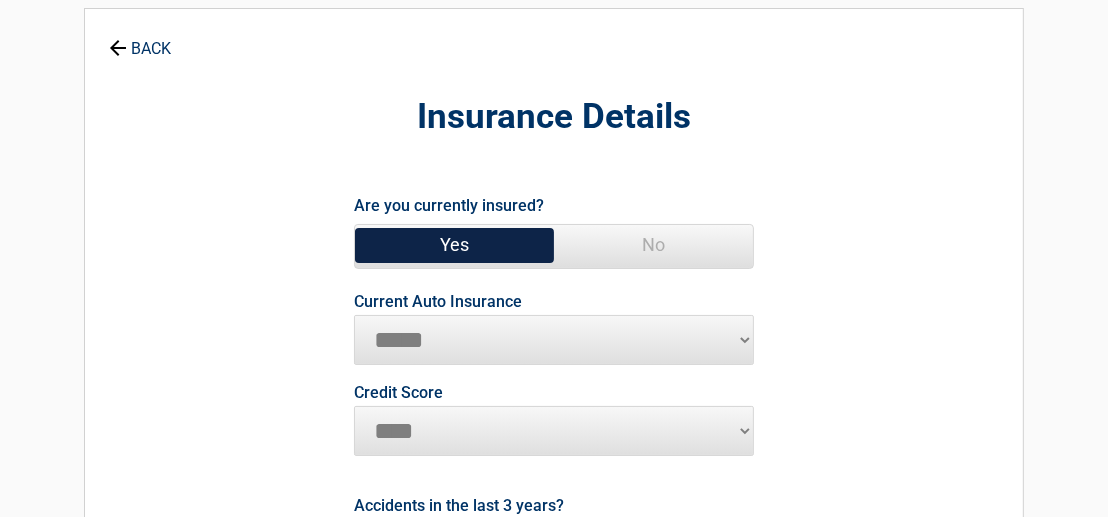 scroll, scrollTop: 100, scrollLeft: 0, axis: vertical 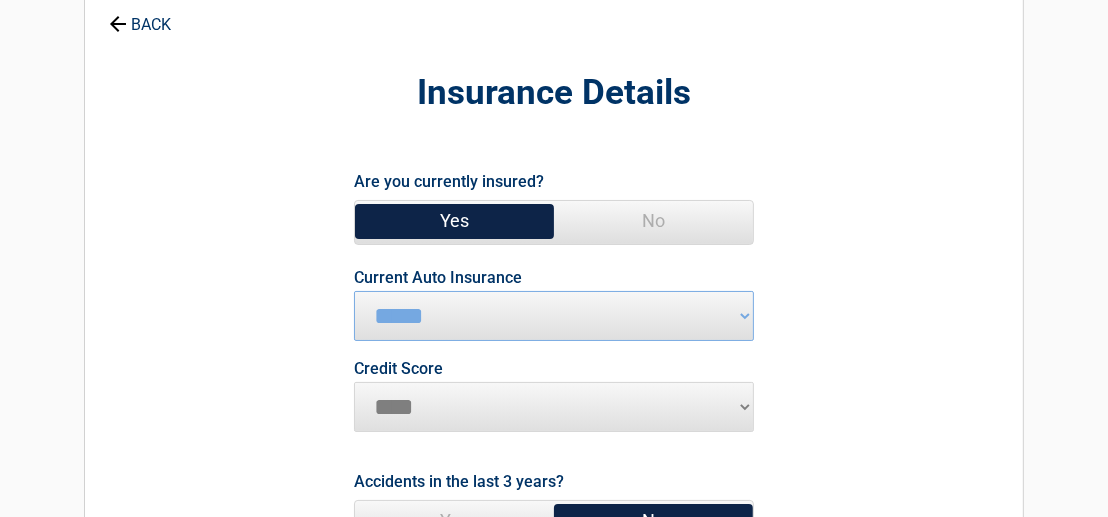 click on "*********
****
*******
****" at bounding box center [554, 407] 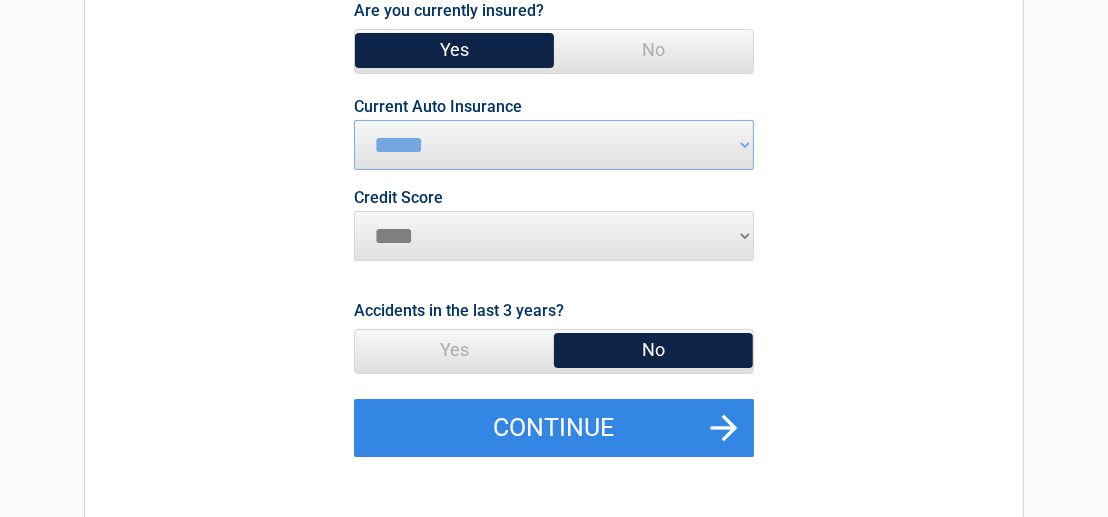 scroll, scrollTop: 300, scrollLeft: 0, axis: vertical 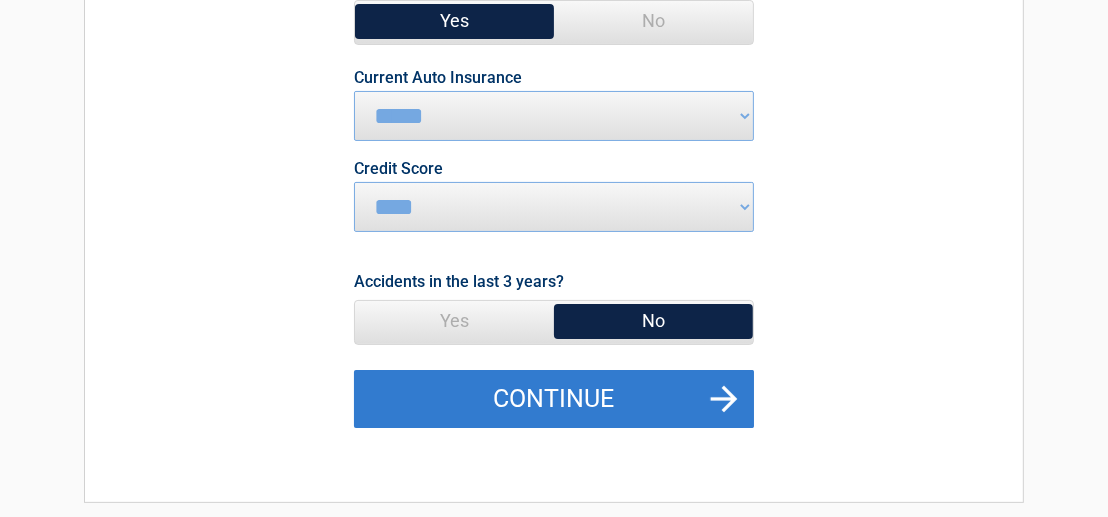 click on "Continue" at bounding box center [554, 399] 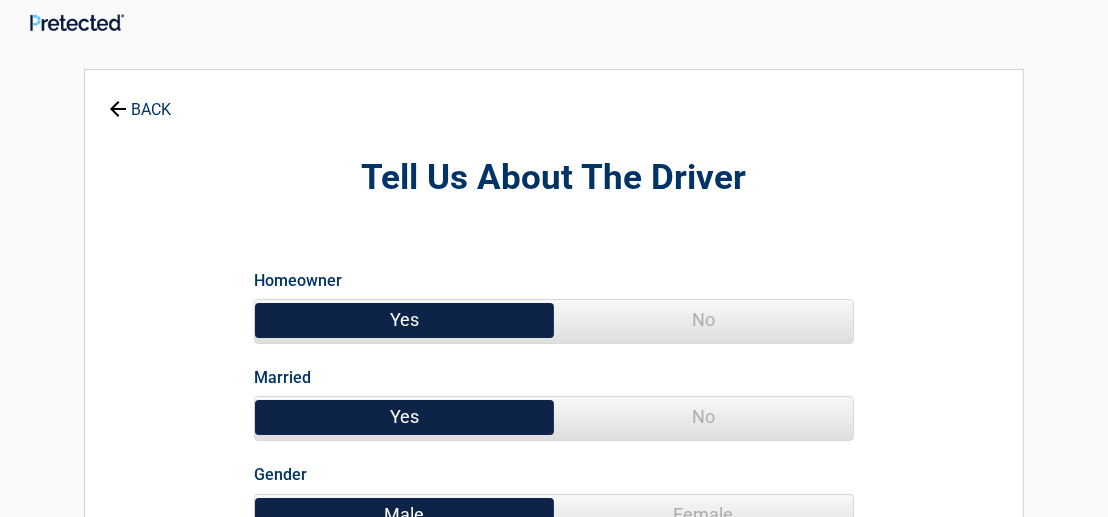 scroll, scrollTop: 0, scrollLeft: 0, axis: both 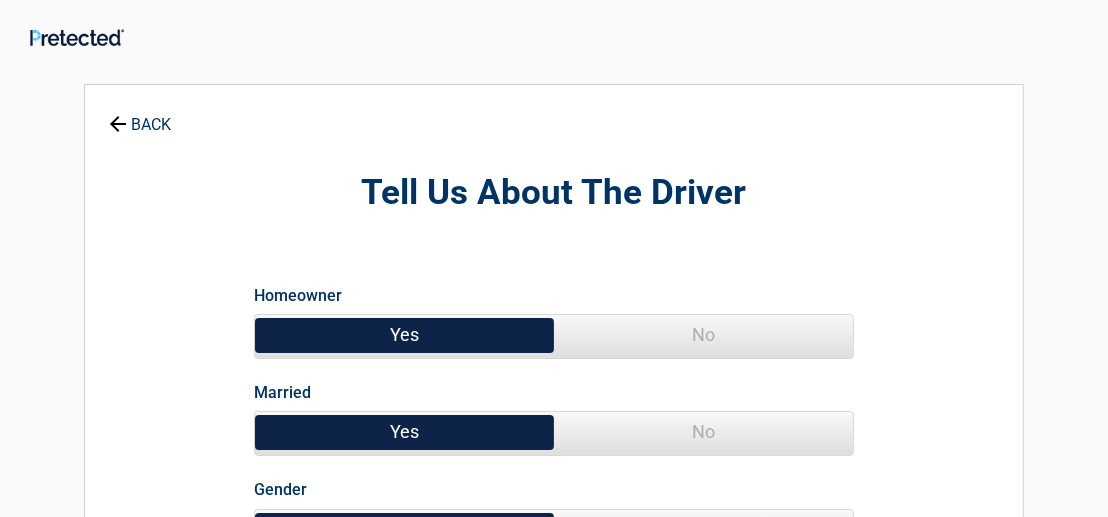 click on "Yes" at bounding box center [404, 335] 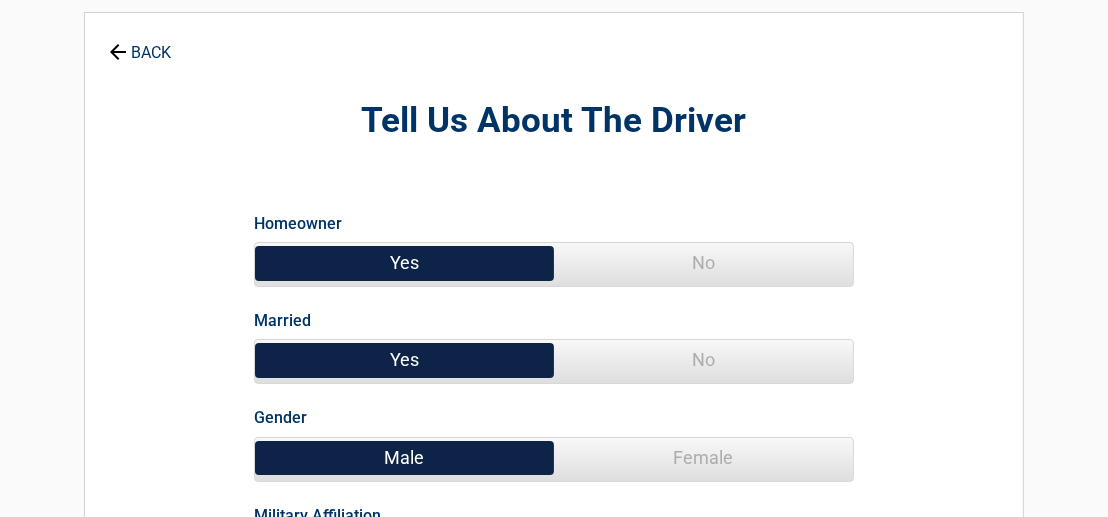 scroll, scrollTop: 100, scrollLeft: 0, axis: vertical 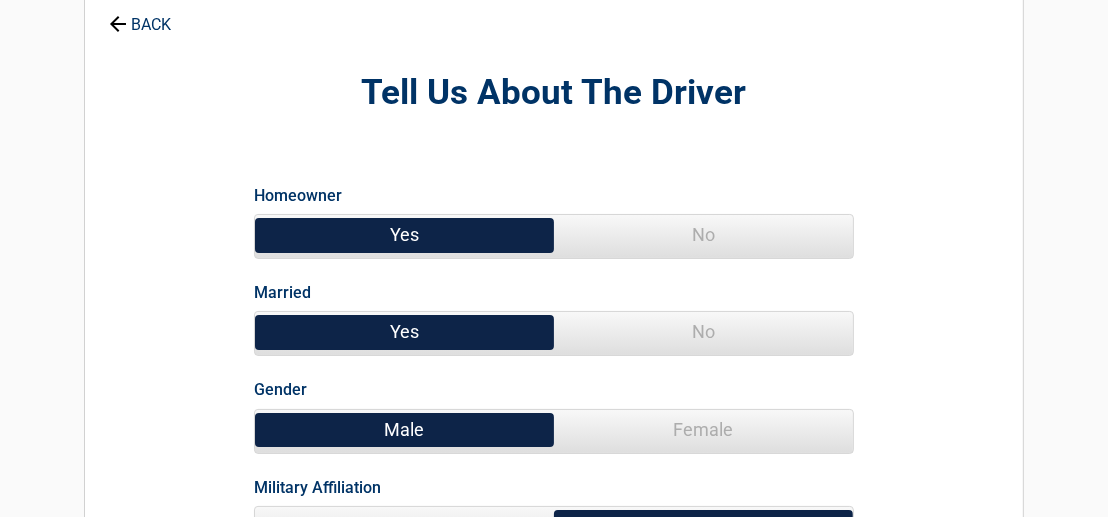 click on "Male" at bounding box center (404, 430) 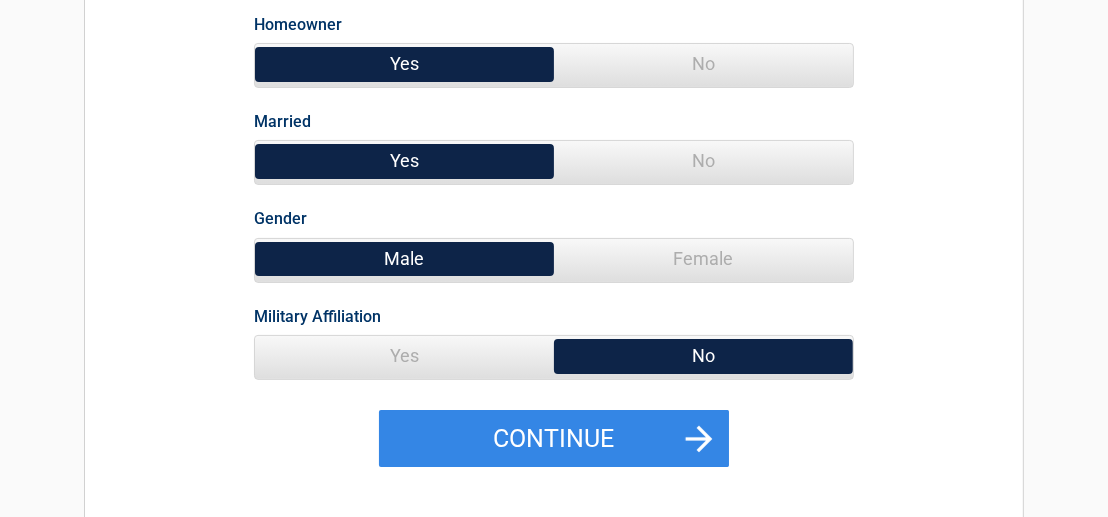scroll, scrollTop: 300, scrollLeft: 0, axis: vertical 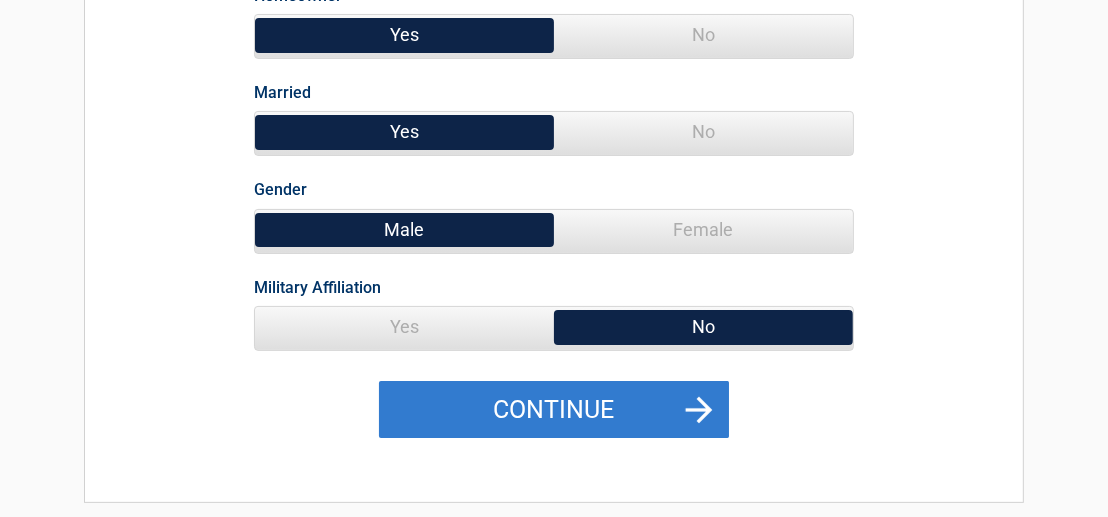 click on "Continue" at bounding box center (554, 410) 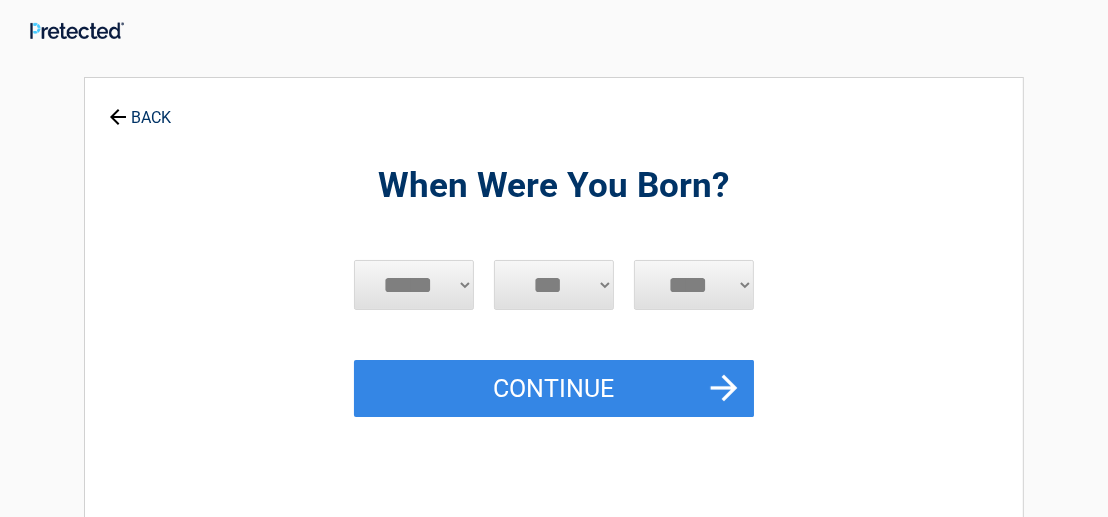 scroll, scrollTop: 0, scrollLeft: 0, axis: both 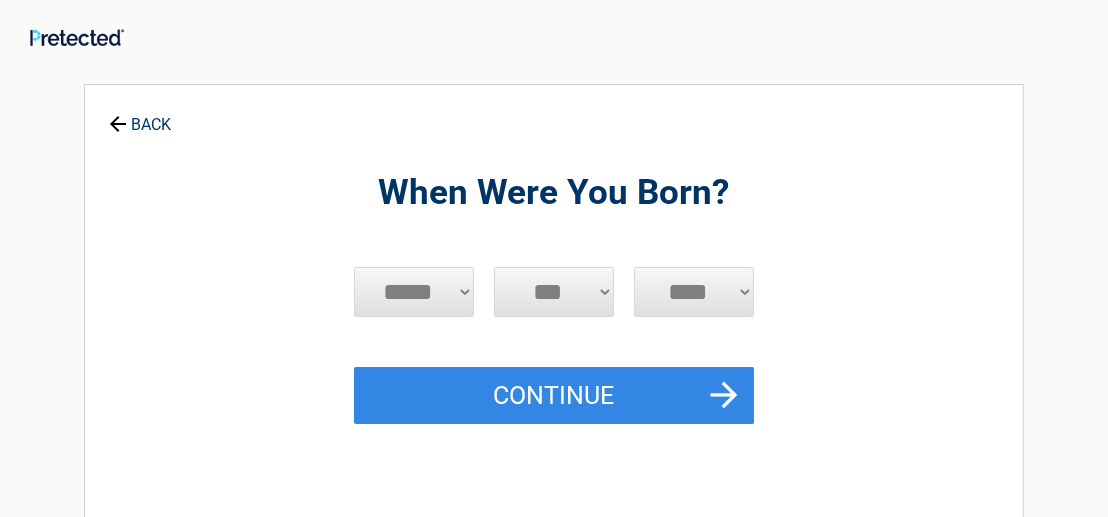 click on "*****
***
***
***
***
***
***
***
***
***
***
***
***" at bounding box center [414, 292] 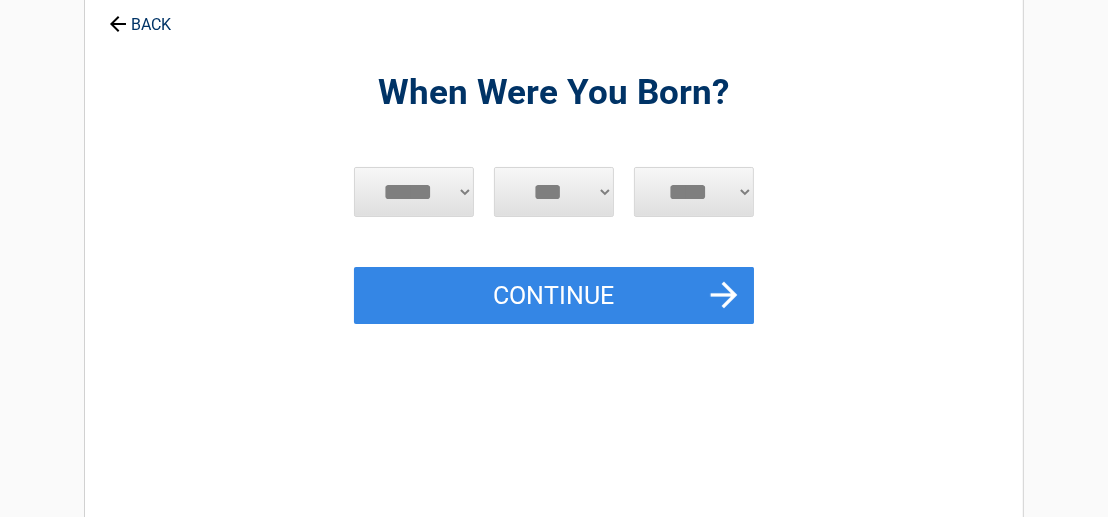scroll, scrollTop: 0, scrollLeft: 0, axis: both 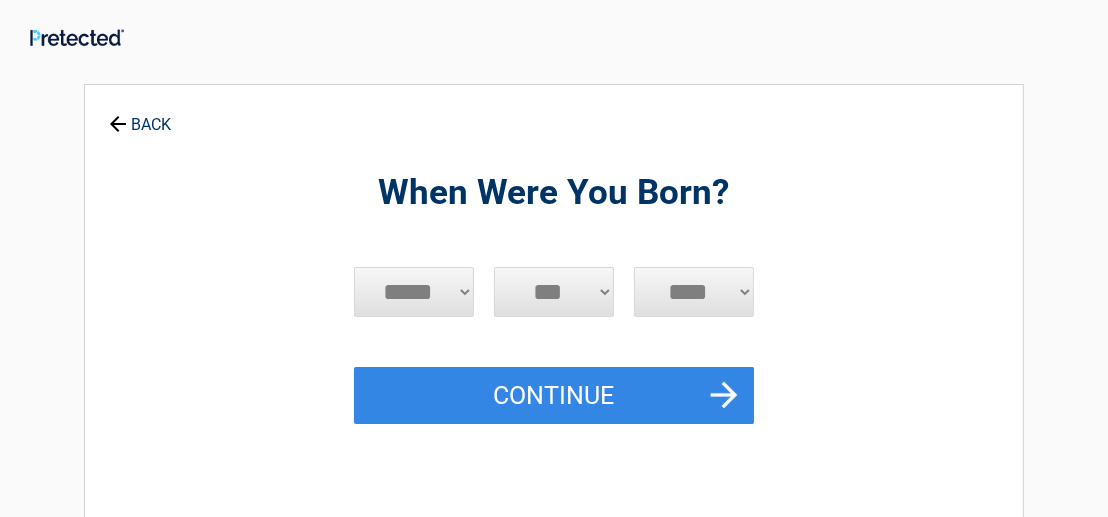 click on "*****
***
***
***
***
***
***
***
***
***
***
***
***" at bounding box center (414, 292) 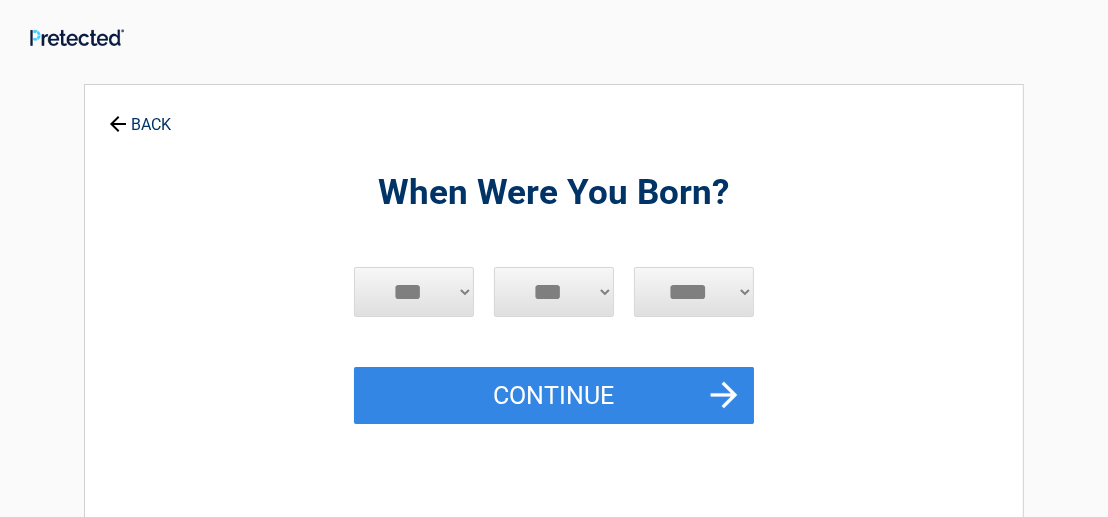 click on "*****
***
***
***
***
***
***
***
***
***
***
***
***" at bounding box center [414, 292] 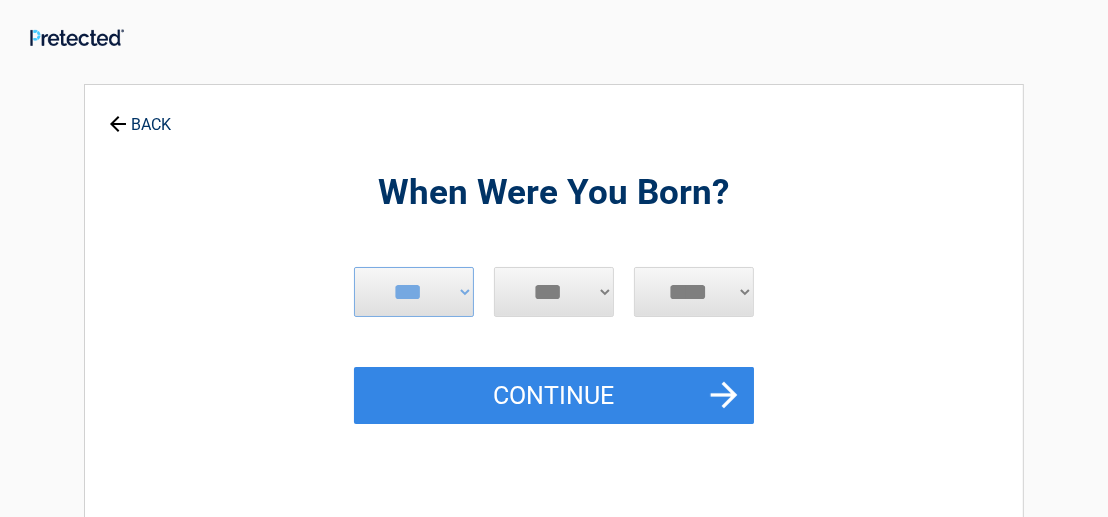 click on "*** * * * * * * * * * ** ** ** ** ** ** ** ** ** ** ** ** ** ** ** ** ** ** ** ** ** **" at bounding box center [554, 292] 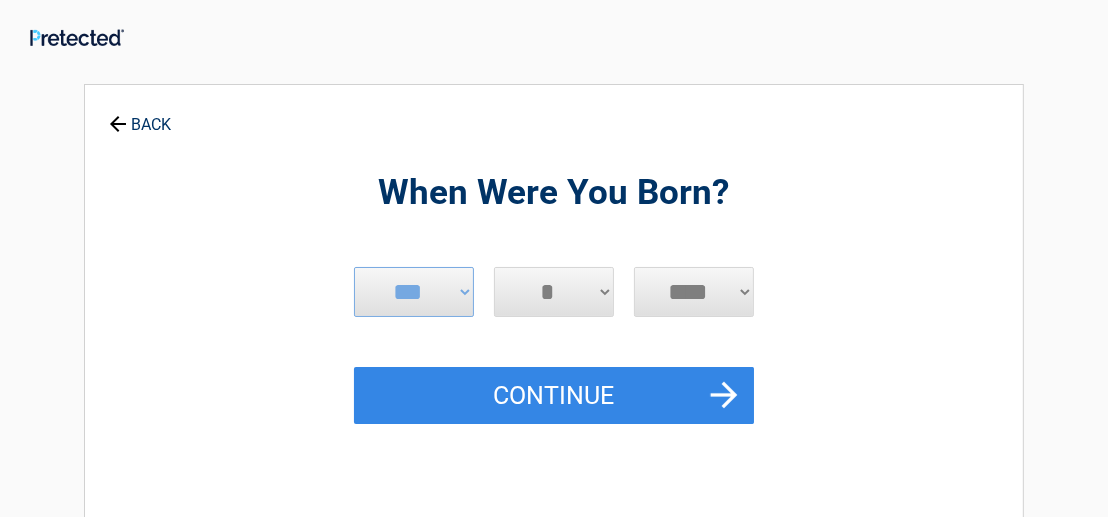 click on "*** * * * * * * * * * ** ** ** ** ** ** ** ** ** ** ** ** ** ** ** ** ** ** ** ** ** **" at bounding box center [554, 292] 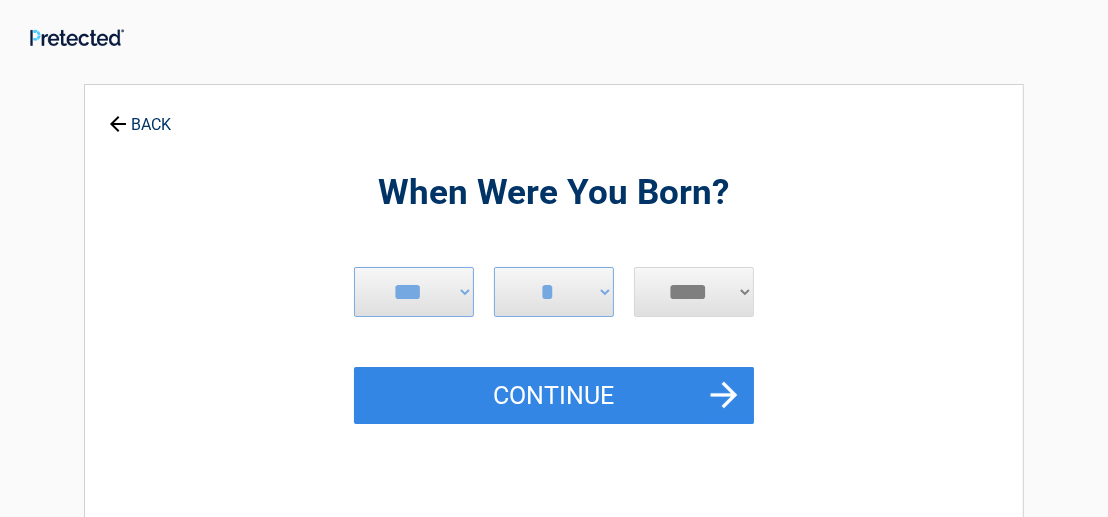 select on "****" 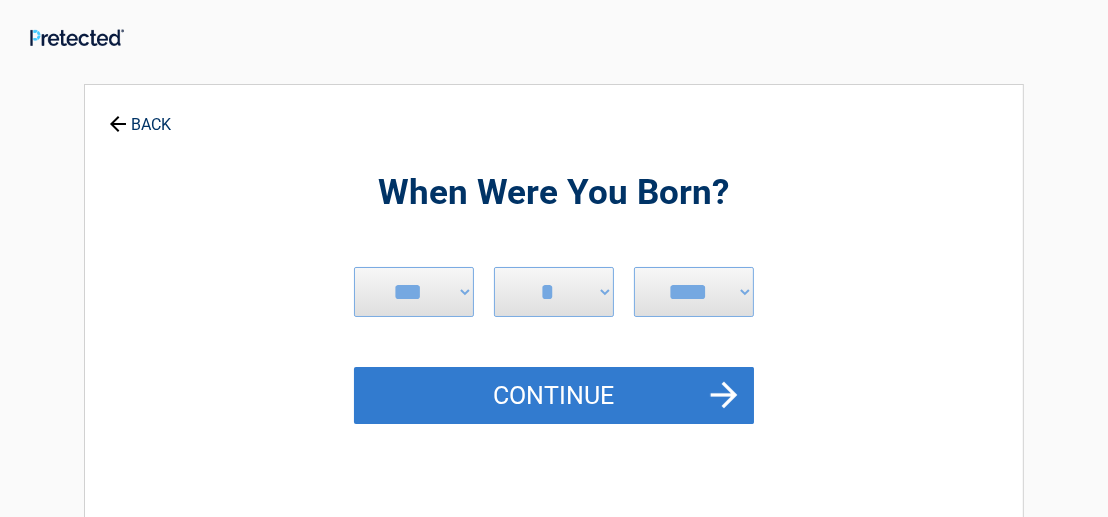click on "Continue" at bounding box center (554, 396) 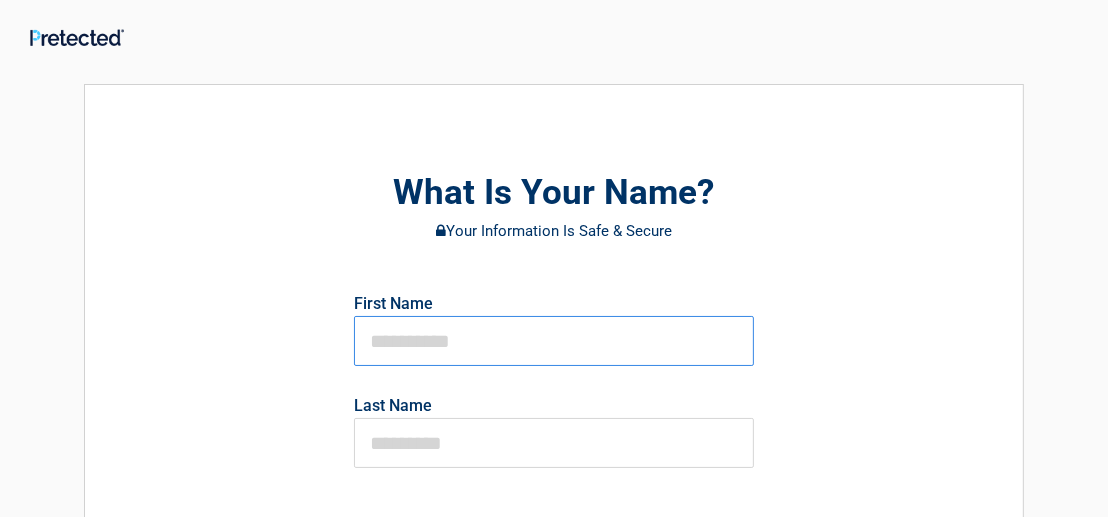 click at bounding box center (554, 341) 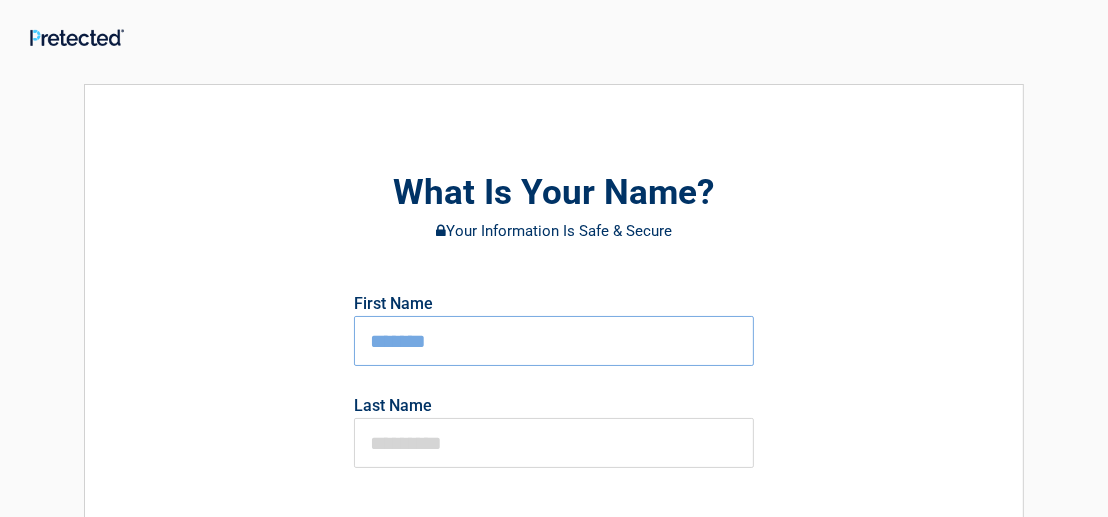 click on "Last Name" at bounding box center (554, 429) 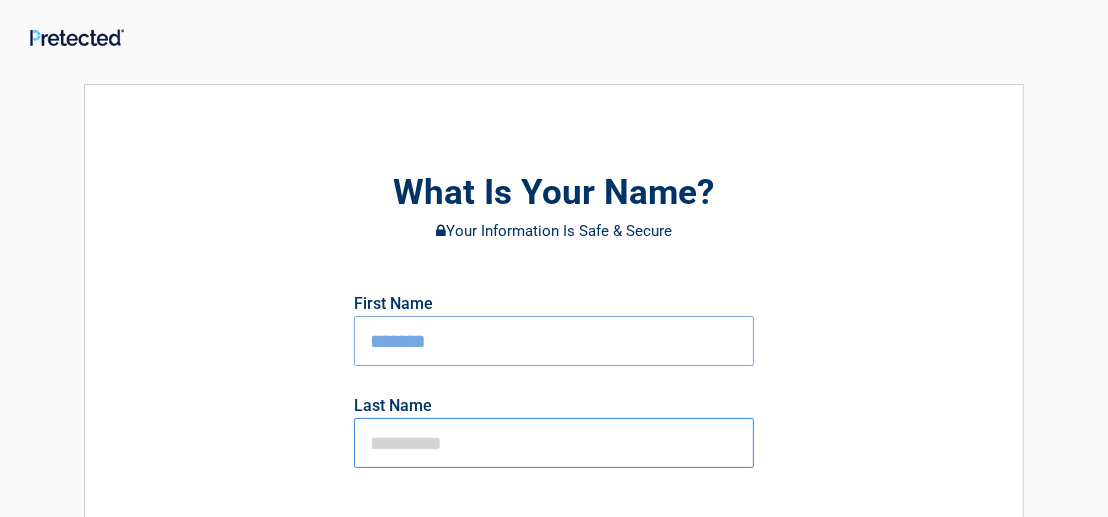 click at bounding box center (554, 443) 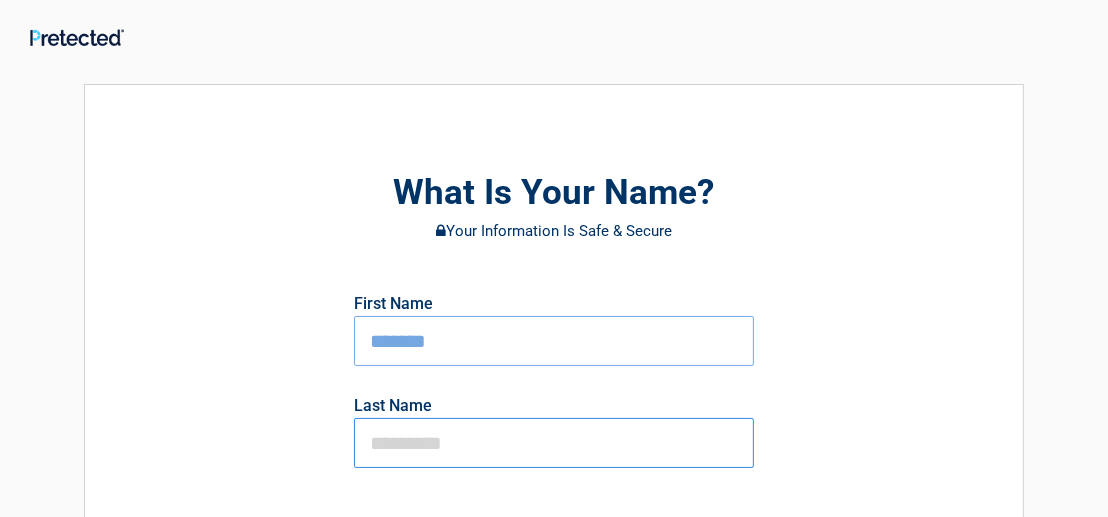 type on "*****" 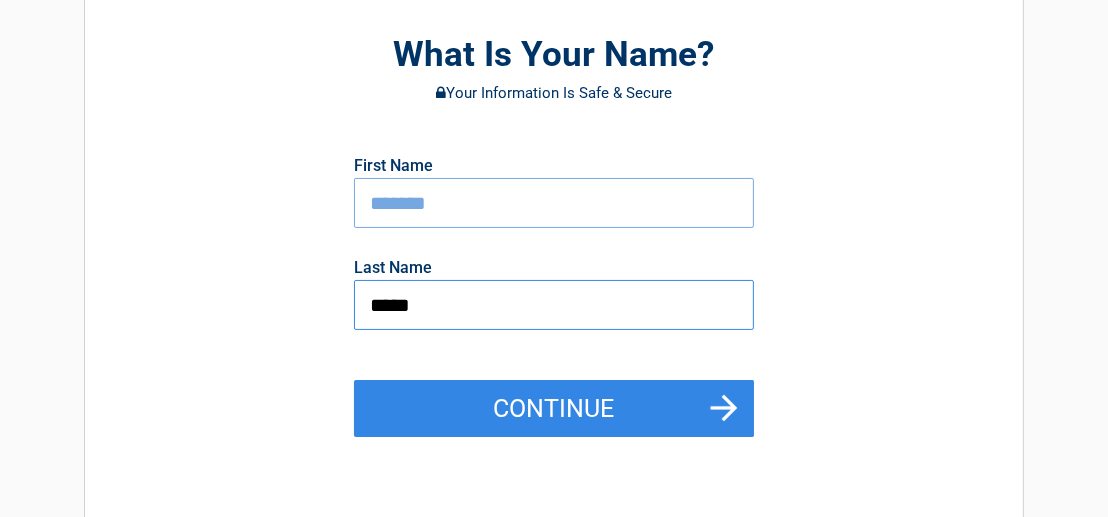 scroll, scrollTop: 200, scrollLeft: 0, axis: vertical 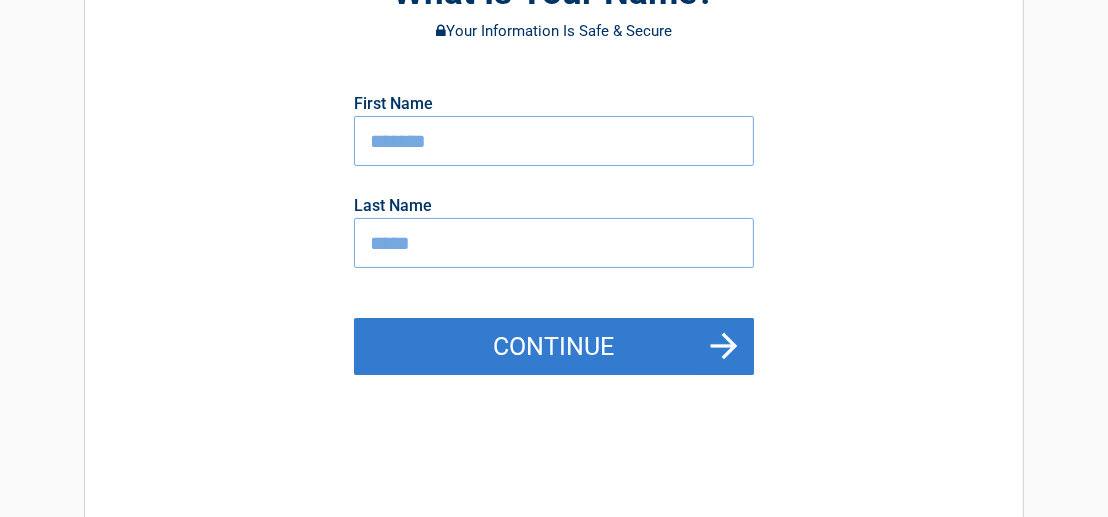click on "Continue" at bounding box center [554, 347] 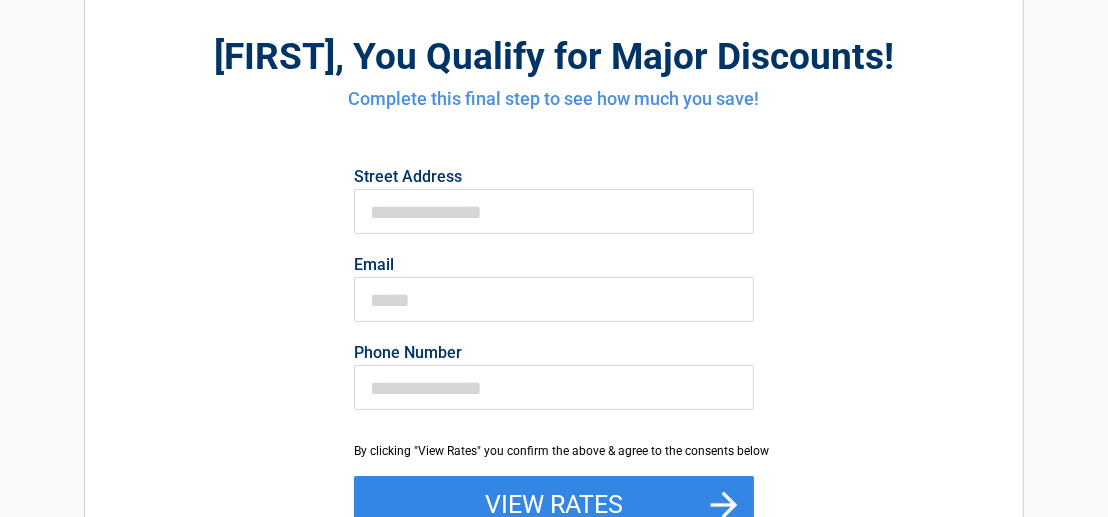 scroll, scrollTop: 0, scrollLeft: 0, axis: both 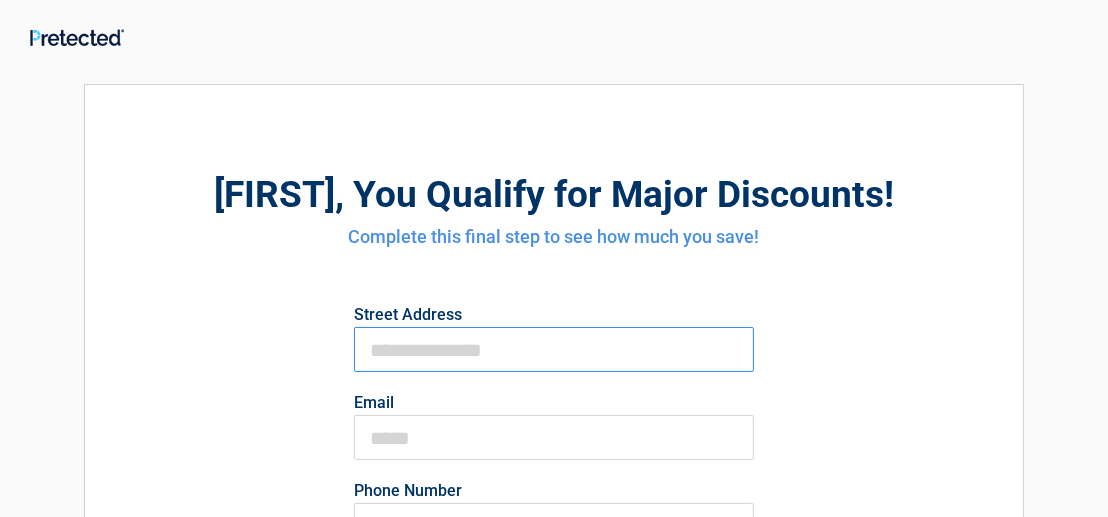 click on "First Name" at bounding box center (554, 349) 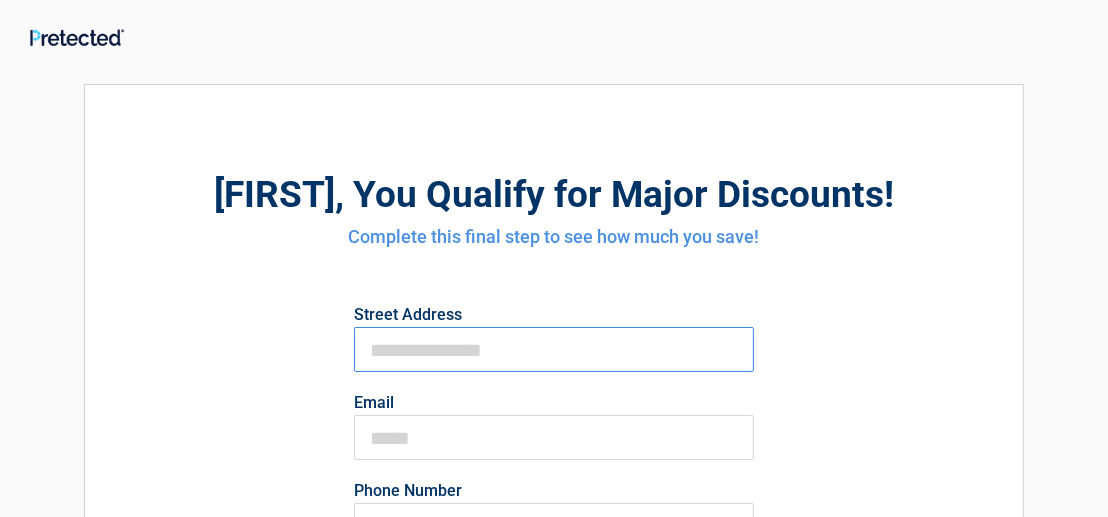 type on "**********" 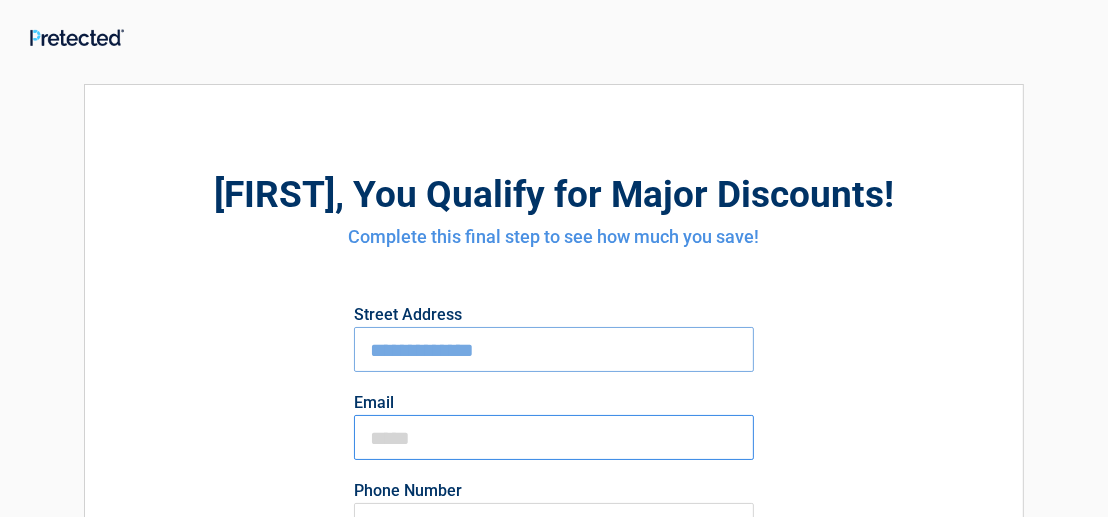 click on "Email" at bounding box center [554, 437] 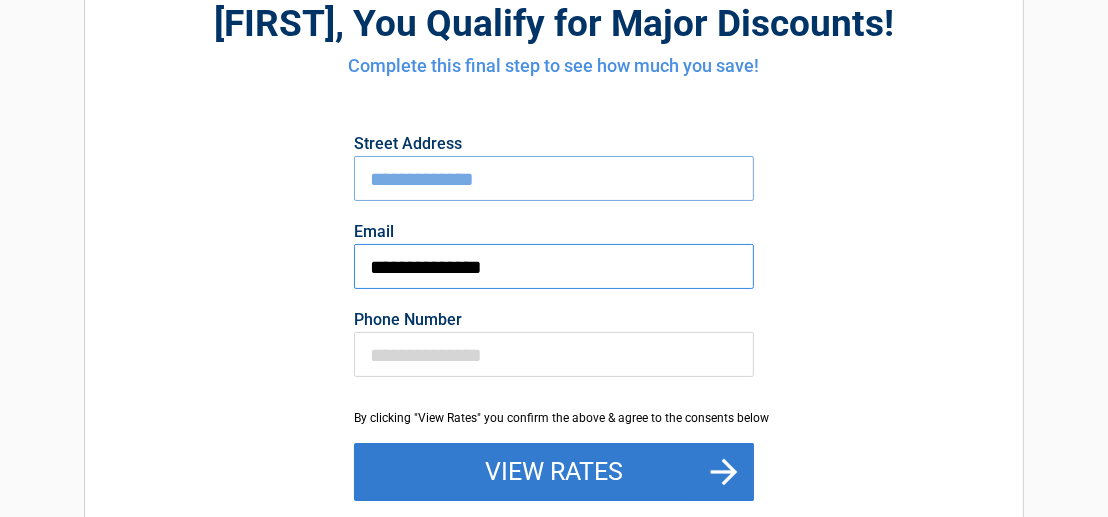 scroll, scrollTop: 200, scrollLeft: 0, axis: vertical 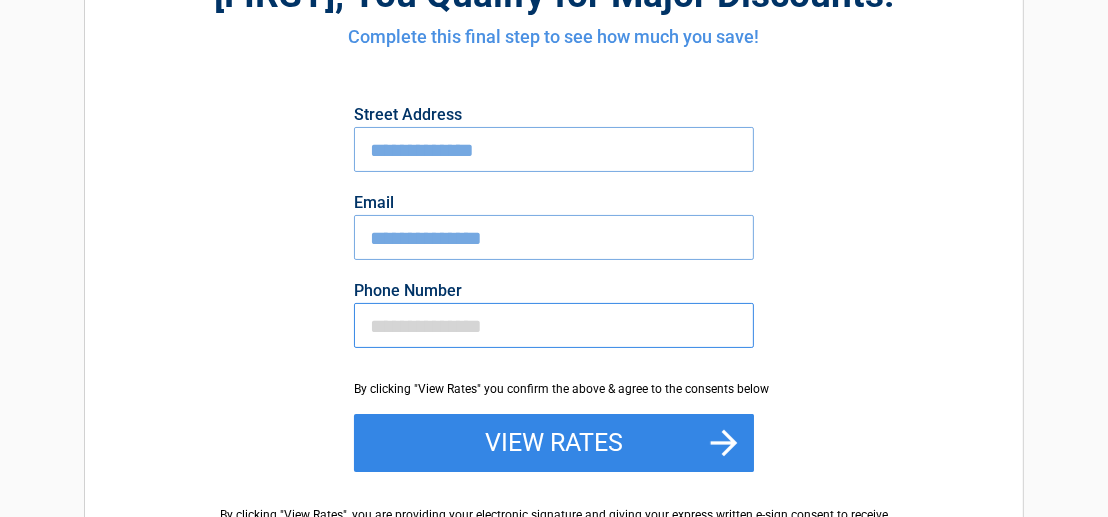 click on "Phone Number" at bounding box center [554, 325] 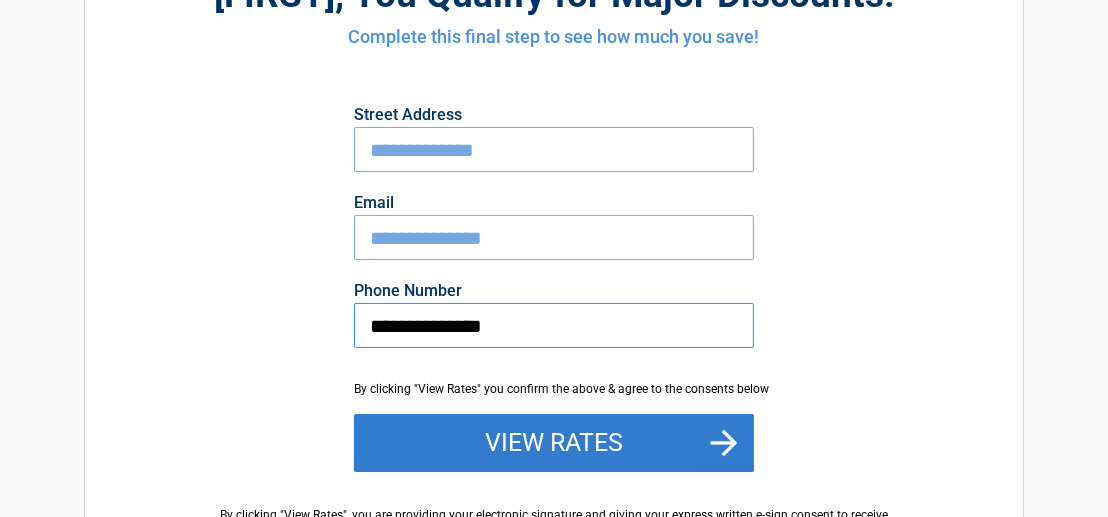 type on "**********" 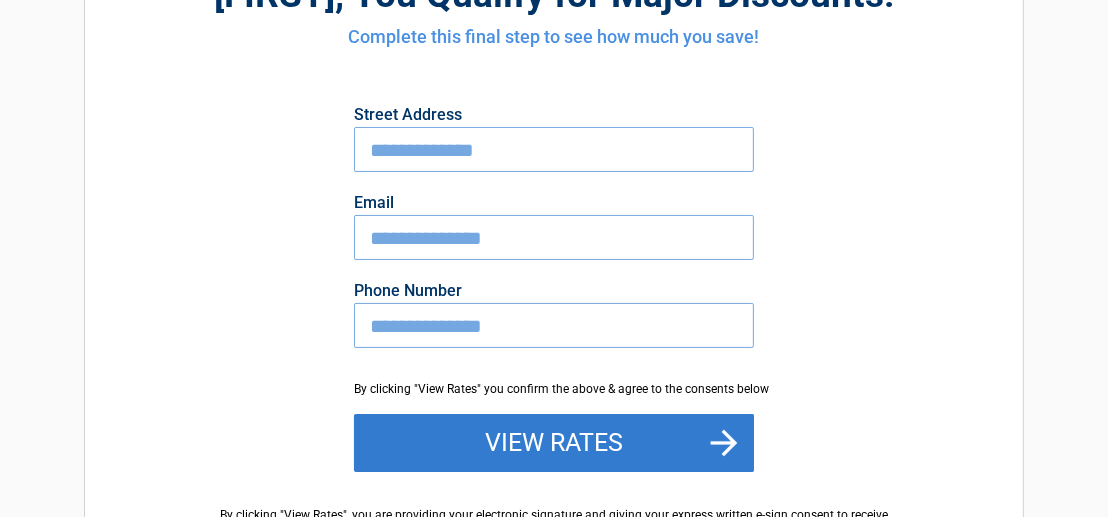 click on "View Rates" at bounding box center (554, 443) 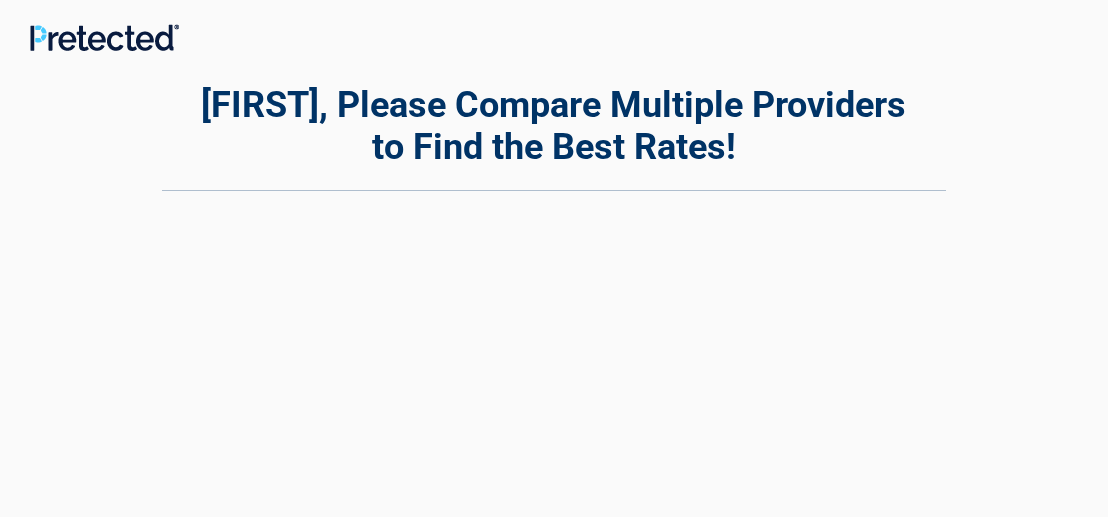 scroll, scrollTop: 0, scrollLeft: 0, axis: both 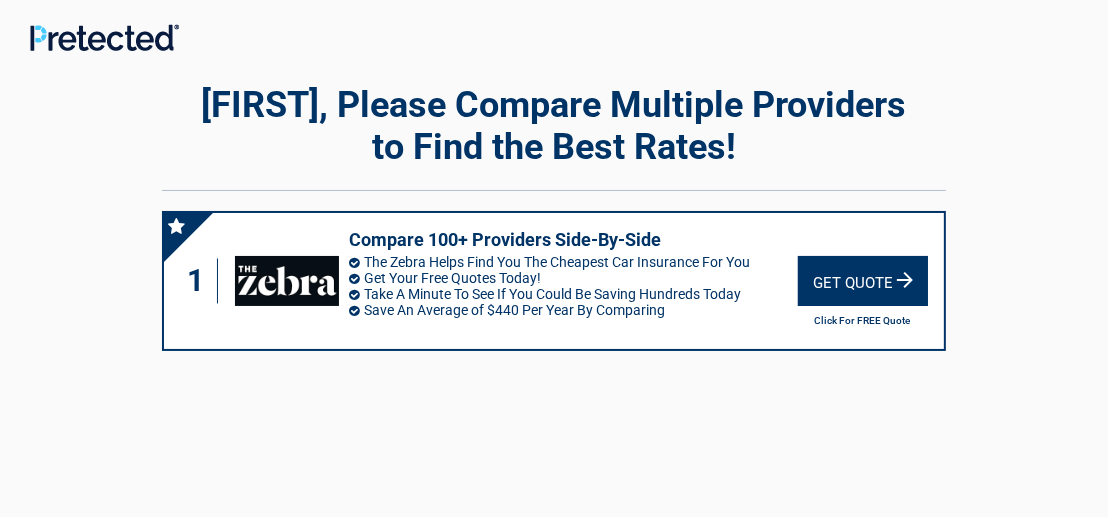 click on "Get Quote" at bounding box center (863, 281) 